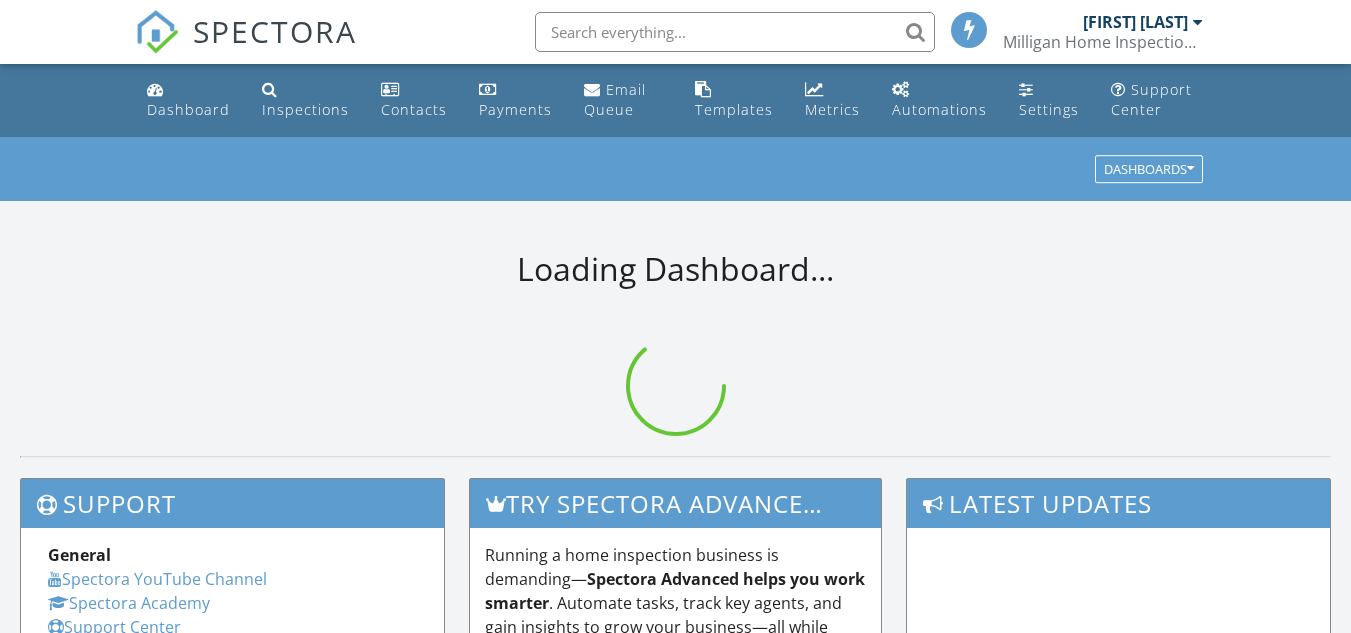 scroll, scrollTop: 0, scrollLeft: 0, axis: both 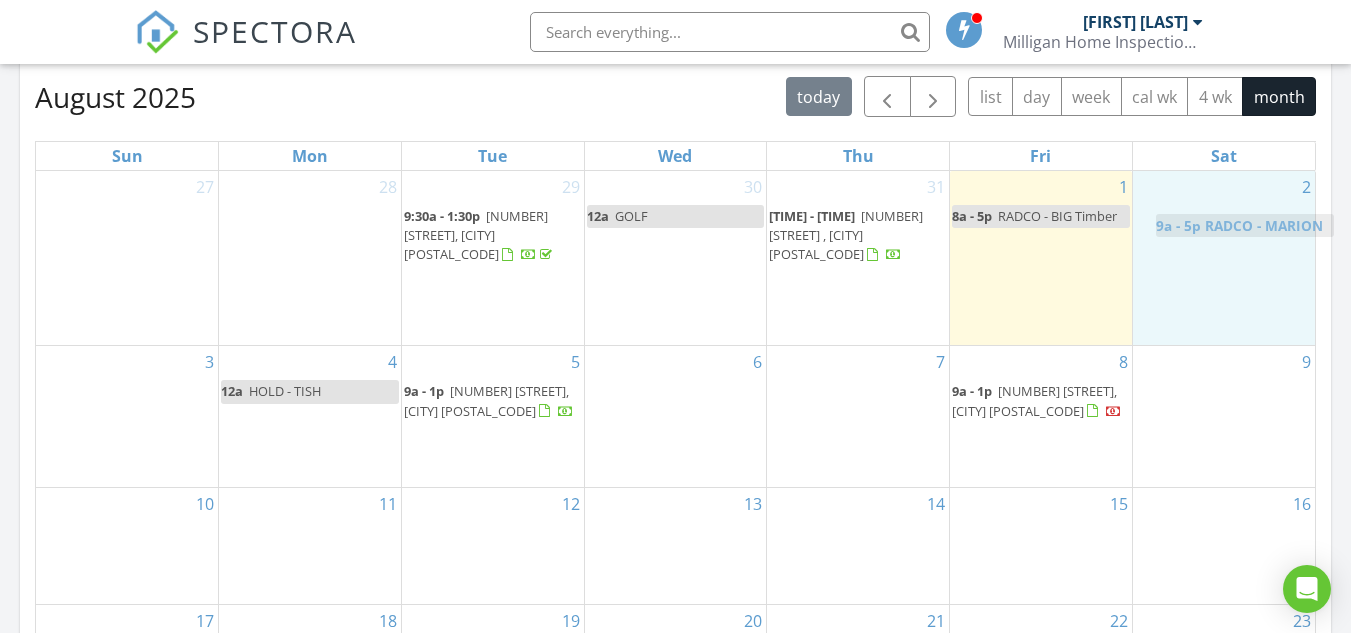 drag, startPoint x: 1016, startPoint y: 240, endPoint x: 1212, endPoint y: 221, distance: 196.91876 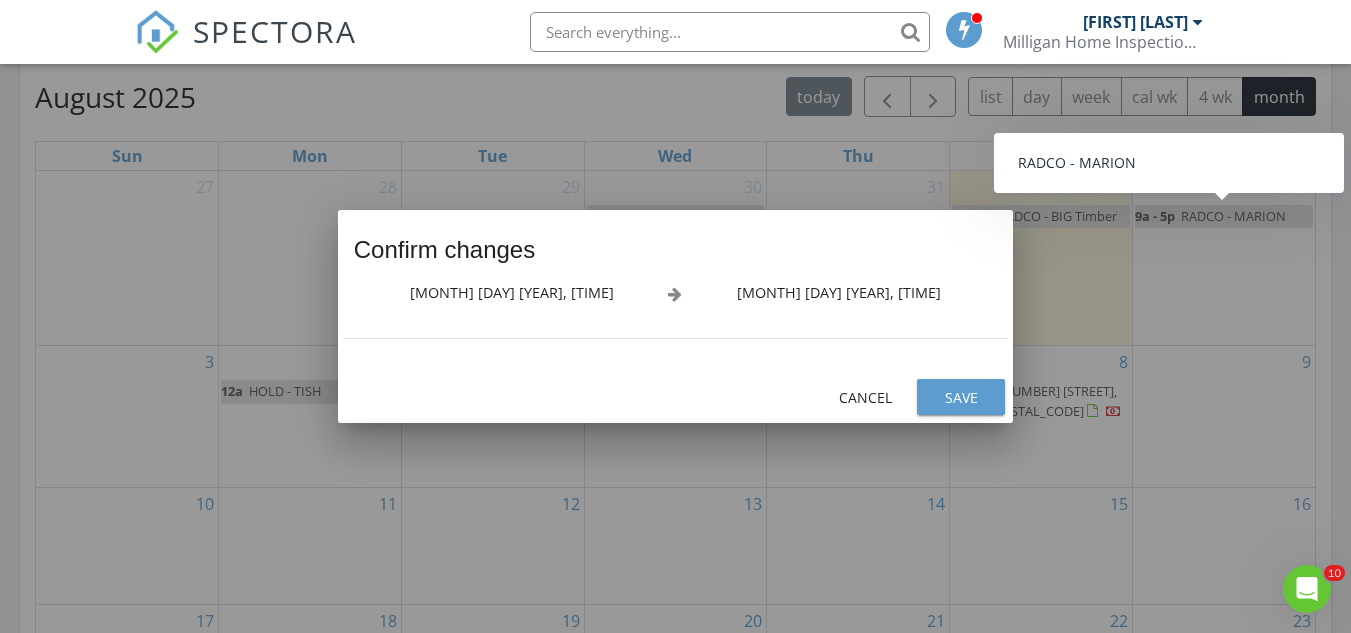 scroll, scrollTop: 0, scrollLeft: 0, axis: both 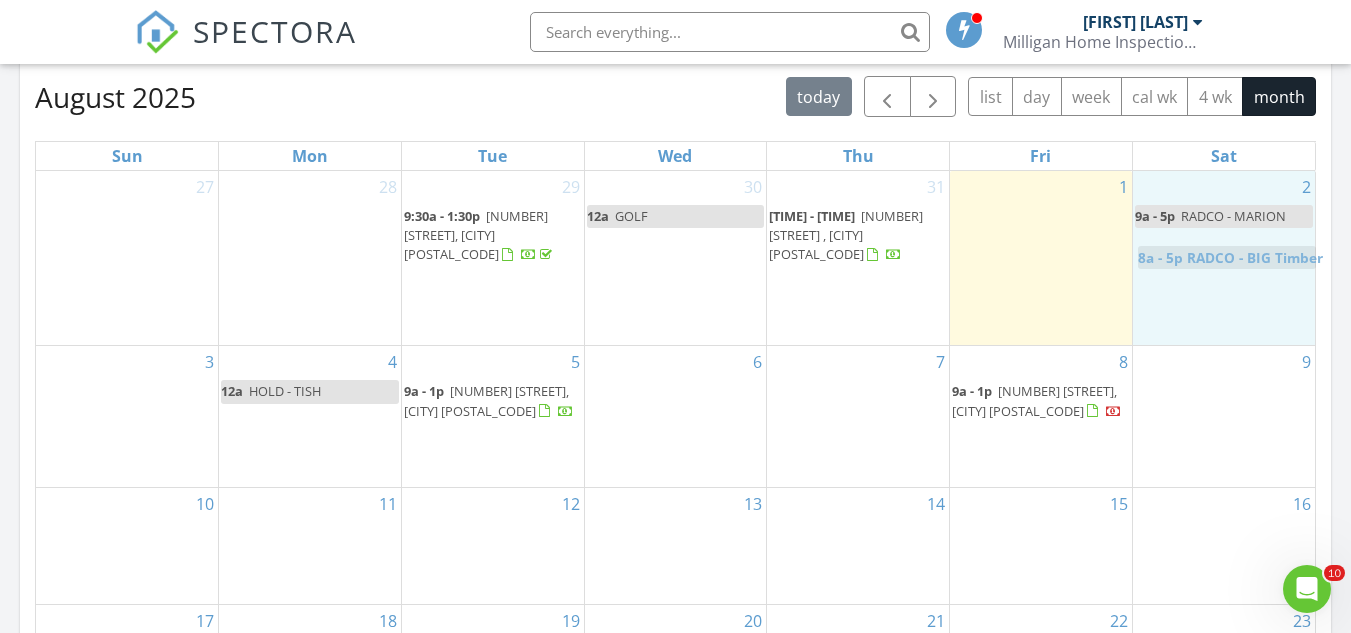 drag, startPoint x: 1043, startPoint y: 227, endPoint x: 1229, endPoint y: 261, distance: 189.08199 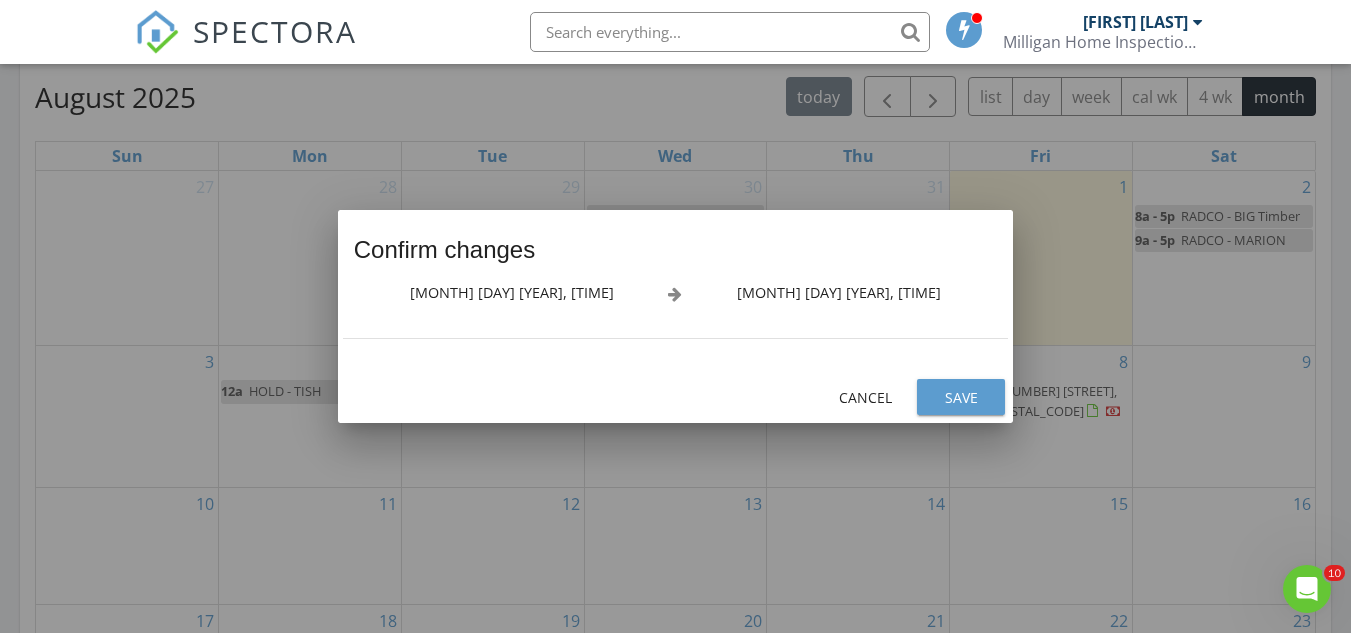click on "Save" at bounding box center (961, 397) 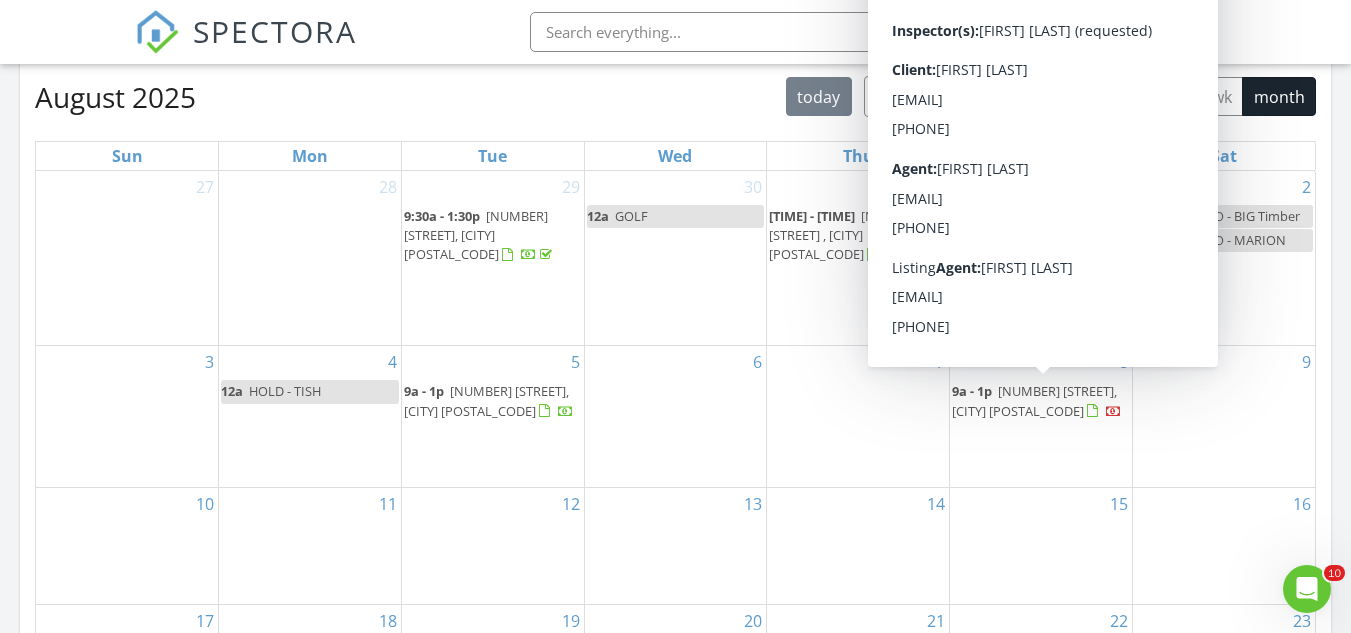 click on "7" at bounding box center [858, 416] 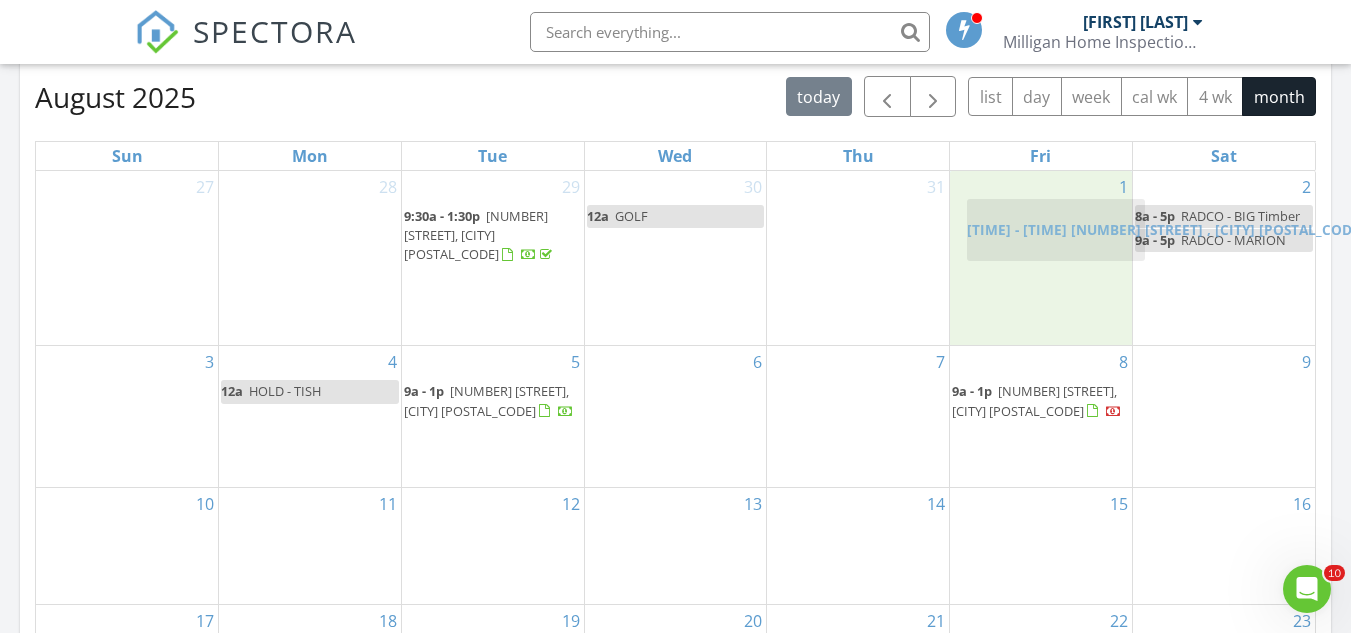drag, startPoint x: 815, startPoint y: 227, endPoint x: 1013, endPoint y: 221, distance: 198.09088 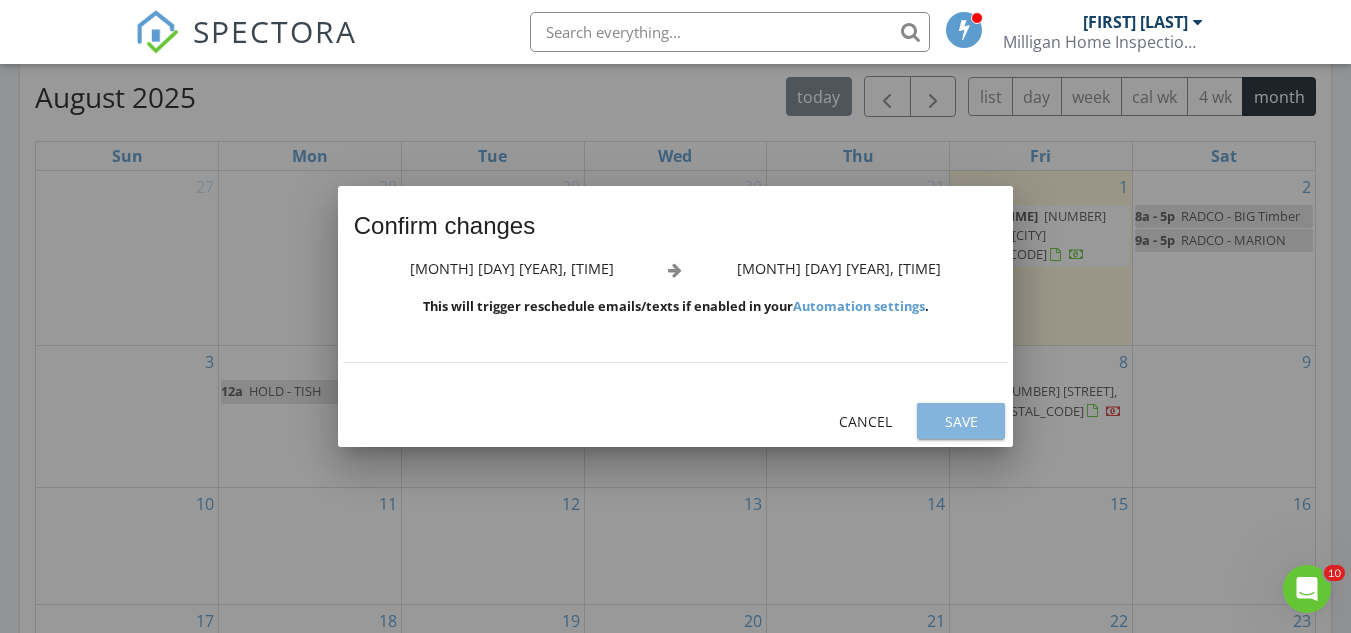 click on "Save" at bounding box center [961, 421] 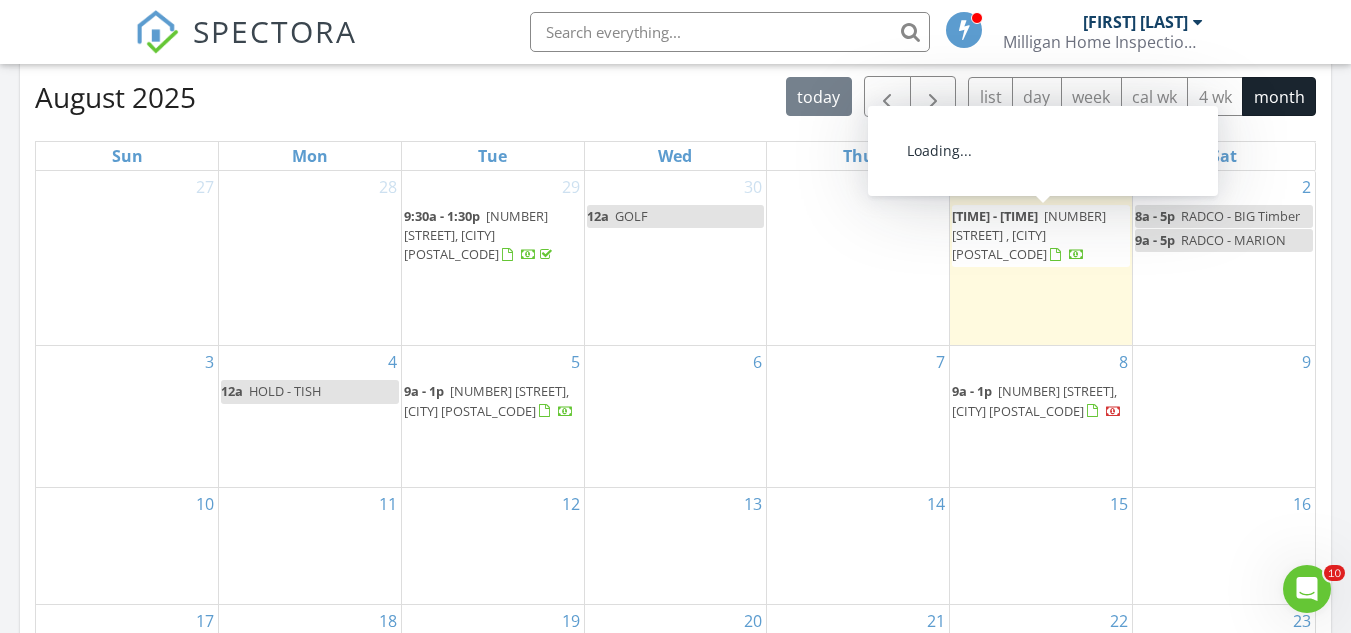 click on "2277 Spring Wheat Lp , East Helena 59635" at bounding box center (1029, 235) 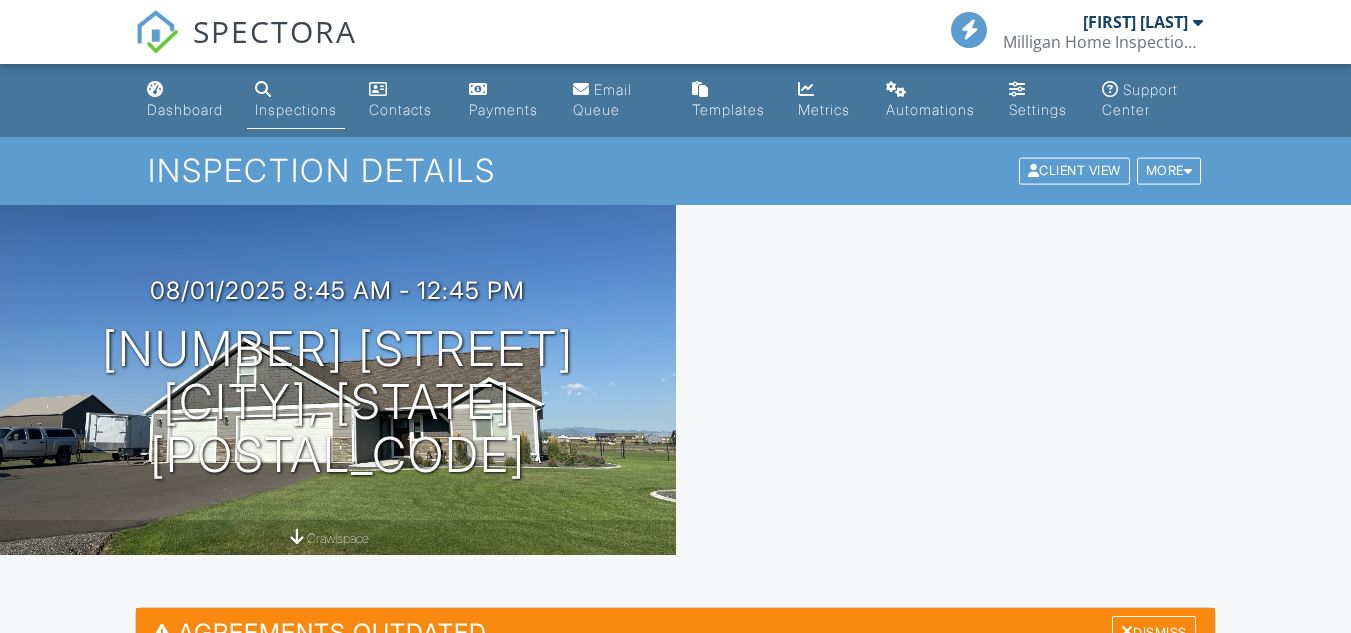 scroll, scrollTop: 0, scrollLeft: 0, axis: both 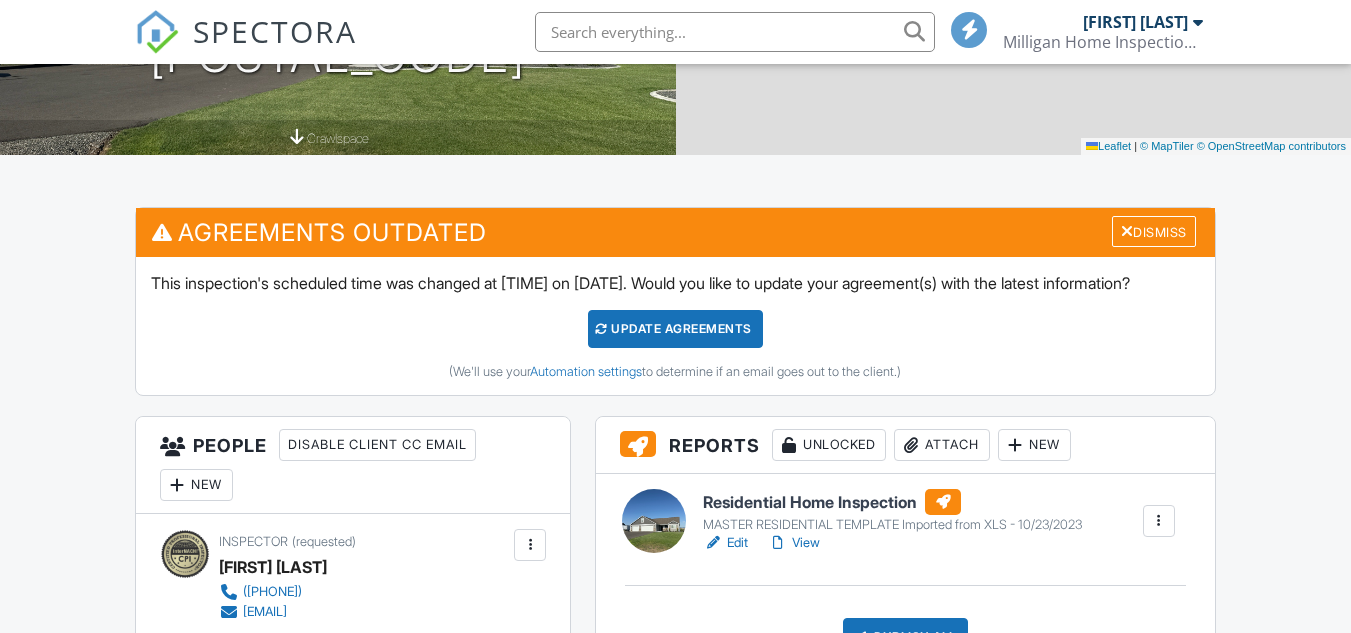 click on "Update Agreements" at bounding box center [675, 329] 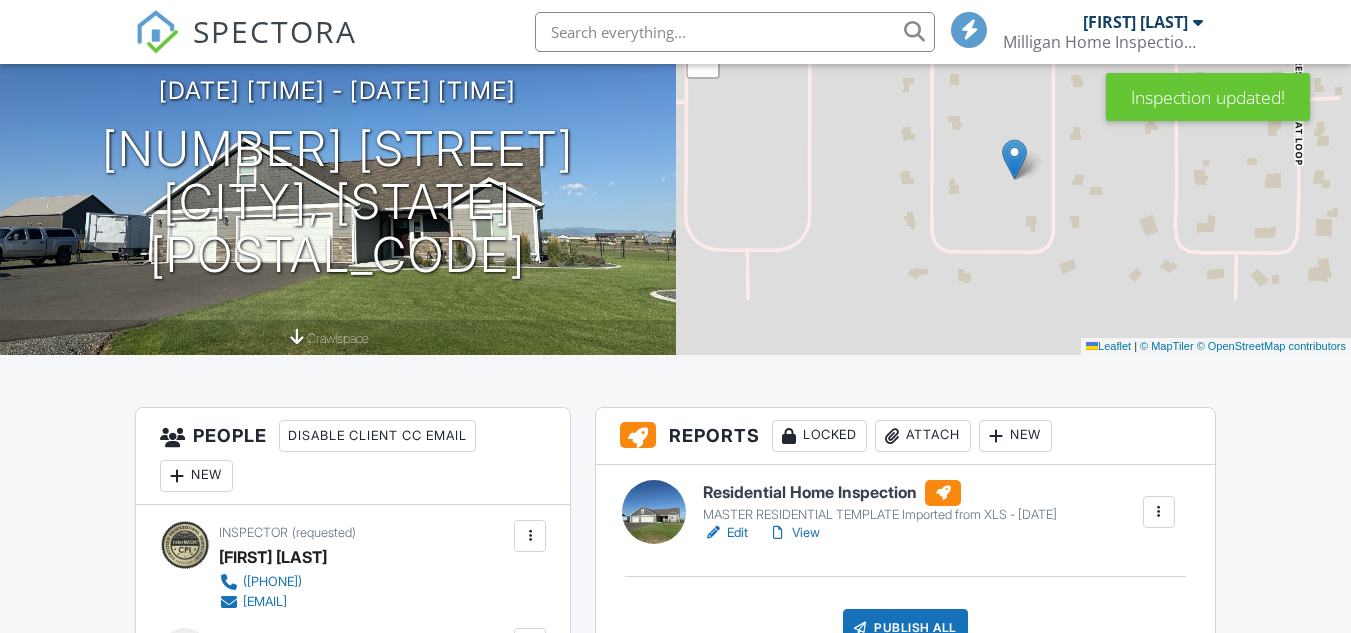 scroll, scrollTop: 239, scrollLeft: 0, axis: vertical 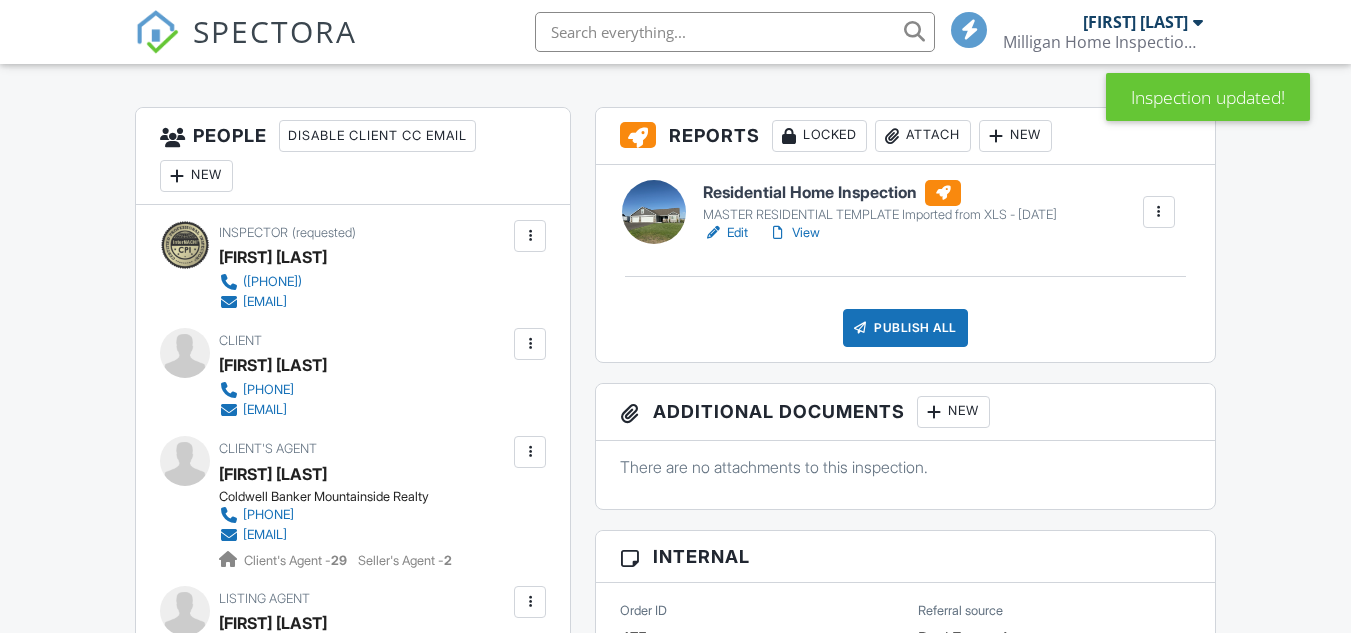 click on "Edit" at bounding box center (725, 233) 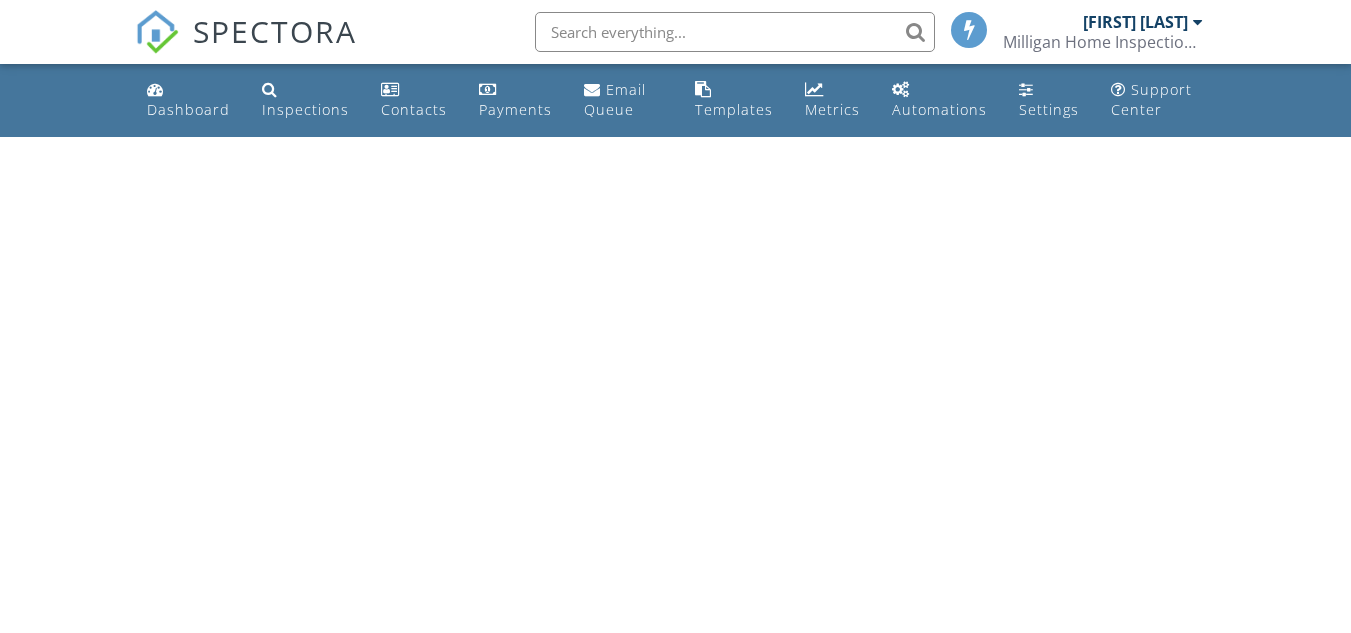 scroll, scrollTop: 0, scrollLeft: 0, axis: both 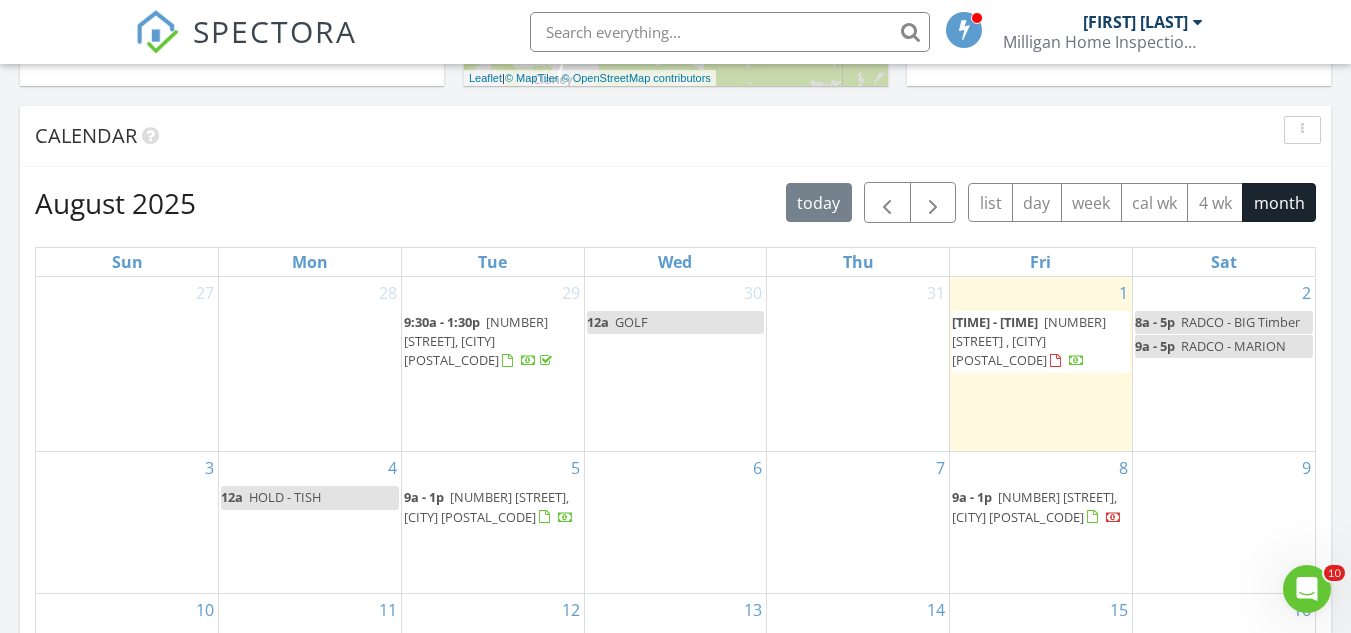 click on "6" at bounding box center [676, 522] 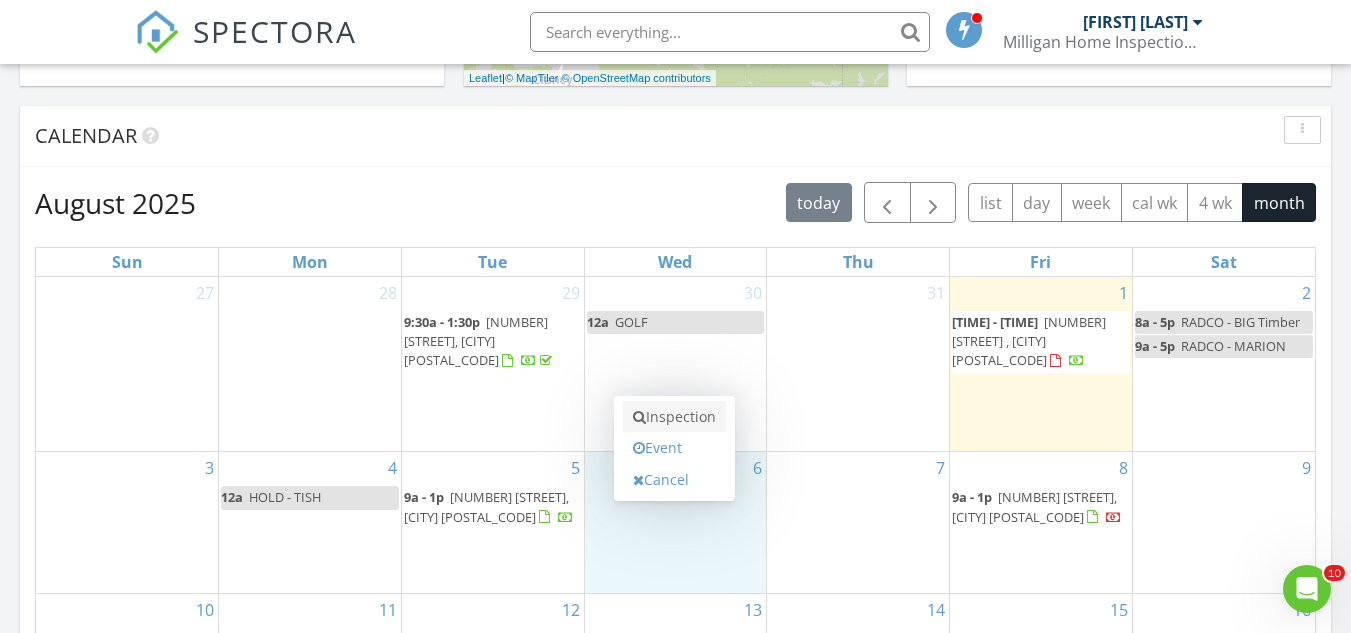 click on "Inspection" at bounding box center (674, 417) 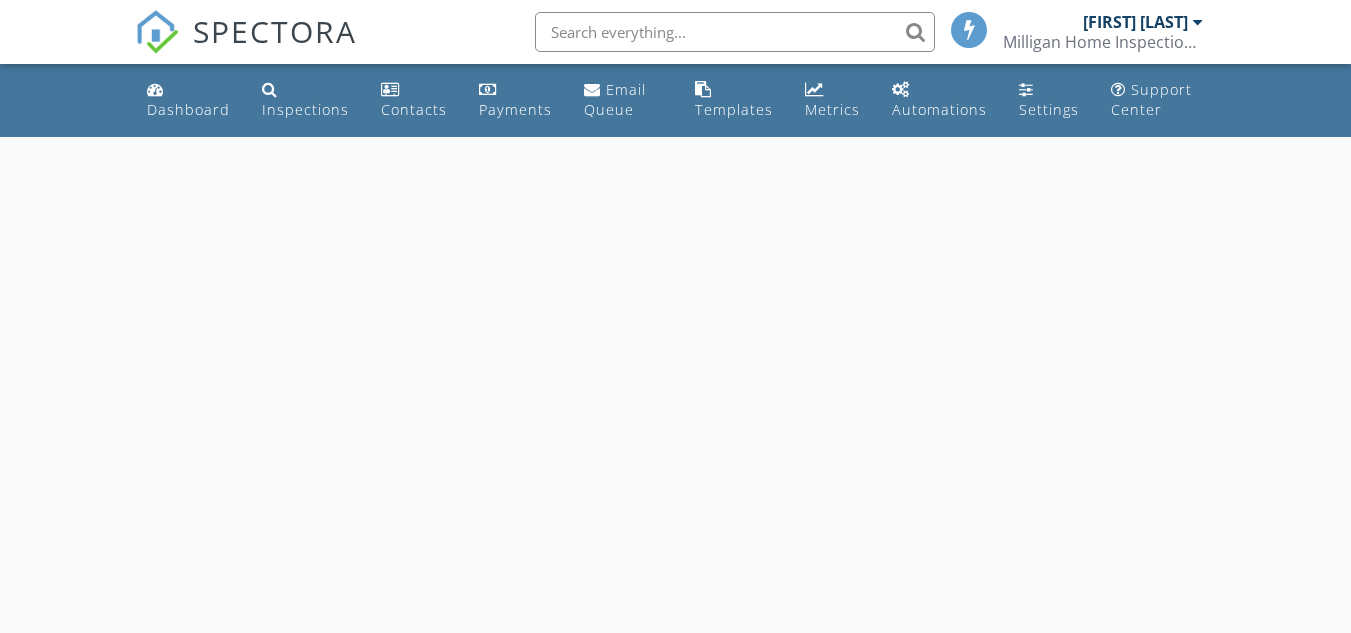 scroll, scrollTop: 0, scrollLeft: 0, axis: both 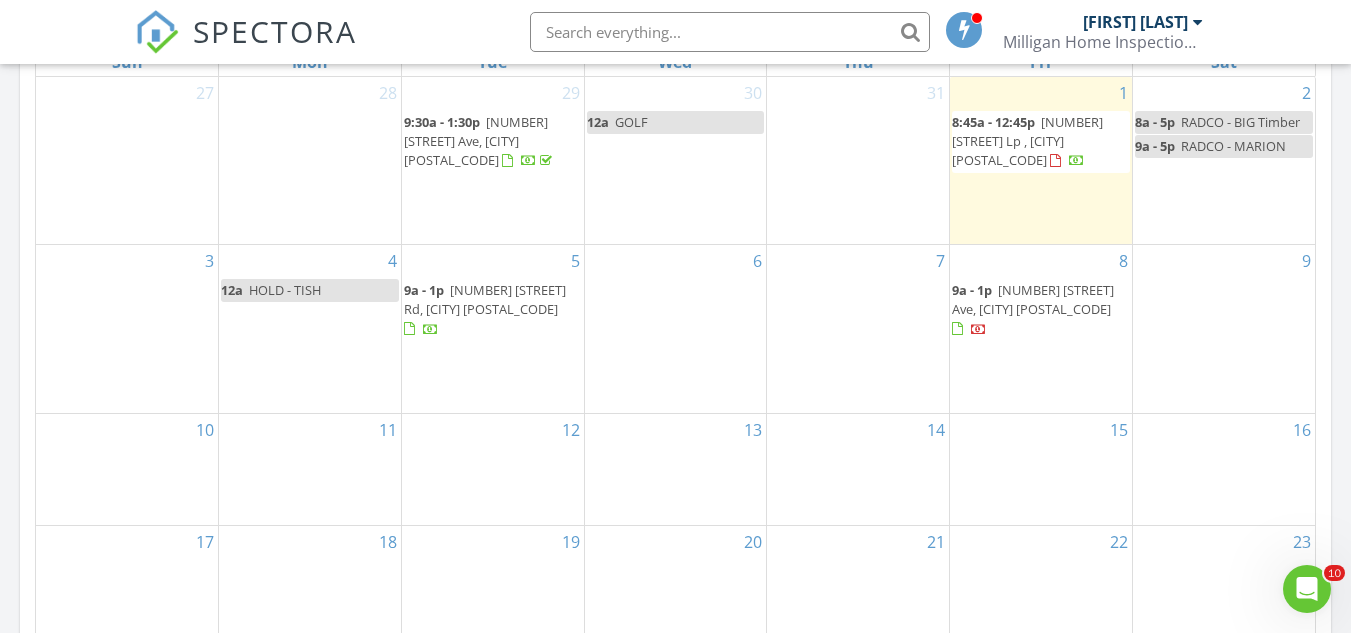 click on "6" at bounding box center (676, 329) 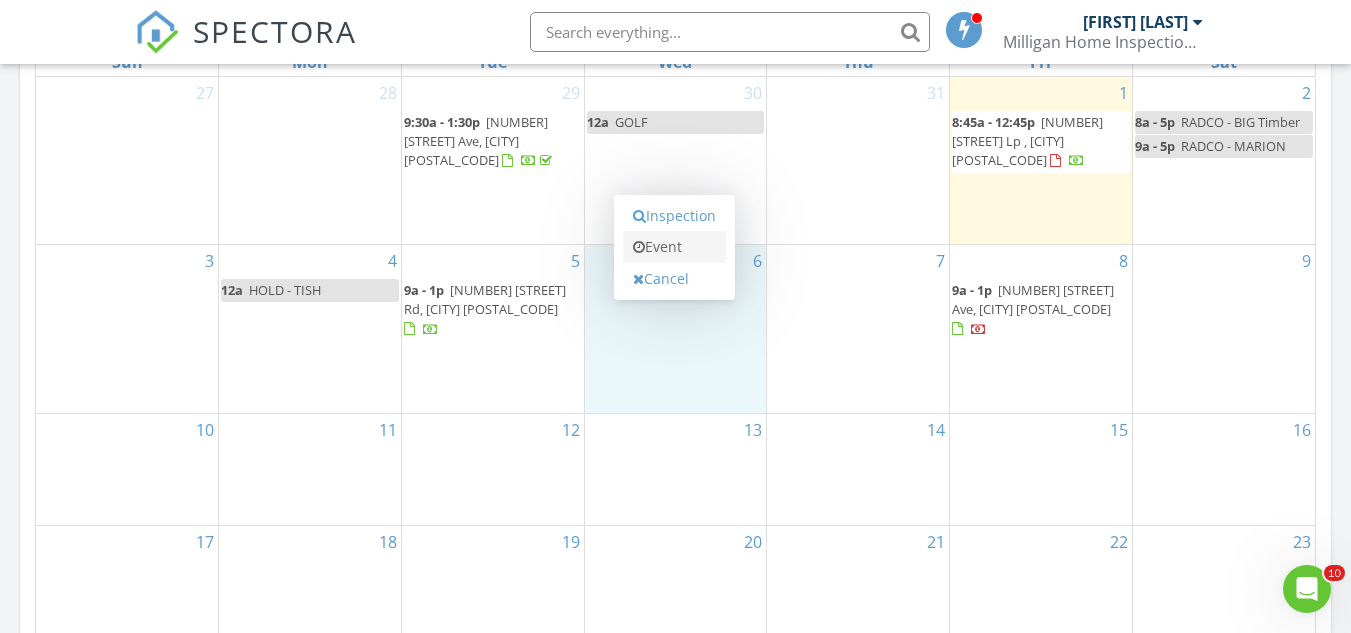 click on "Event" at bounding box center (674, 247) 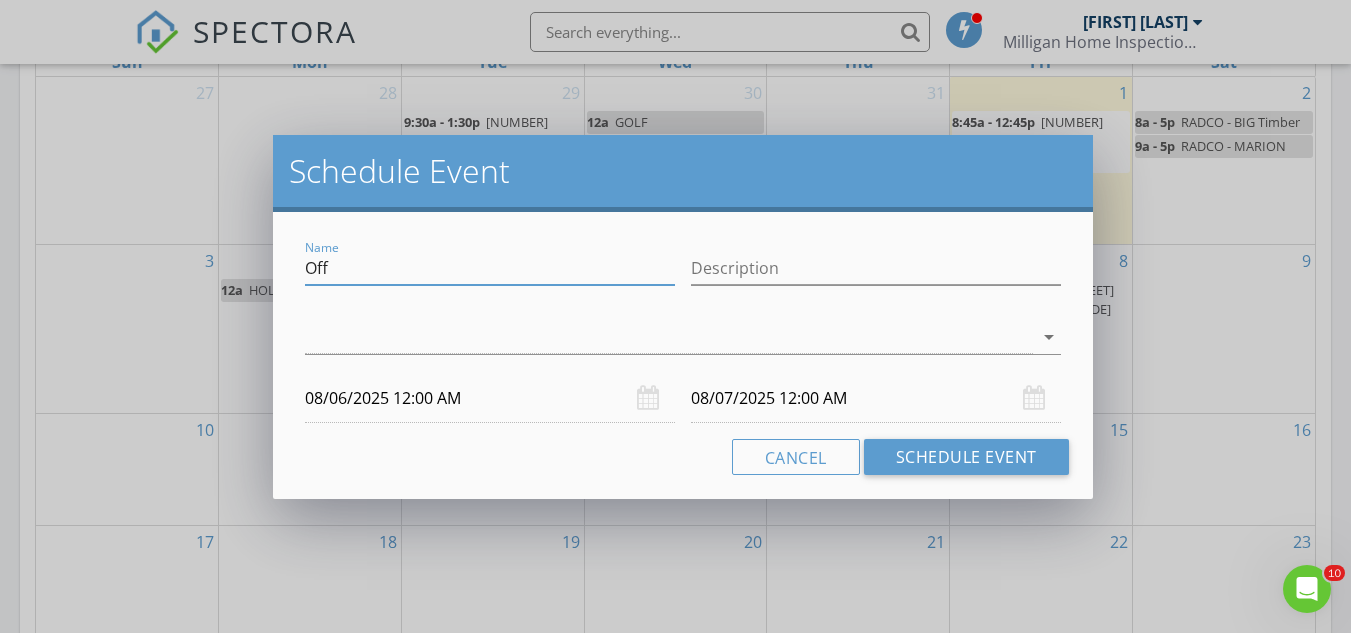 drag, startPoint x: 434, startPoint y: 265, endPoint x: 301, endPoint y: 268, distance: 133.03383 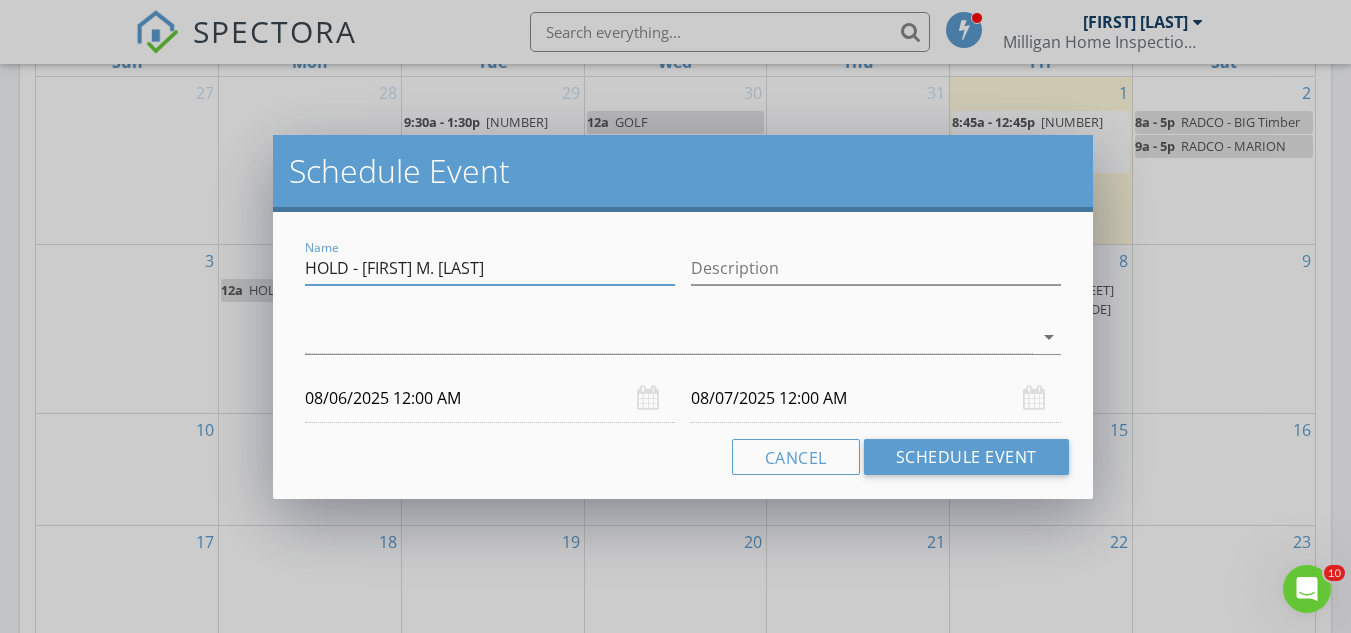 type on "HOLD - [FIRST] M. [LAST]" 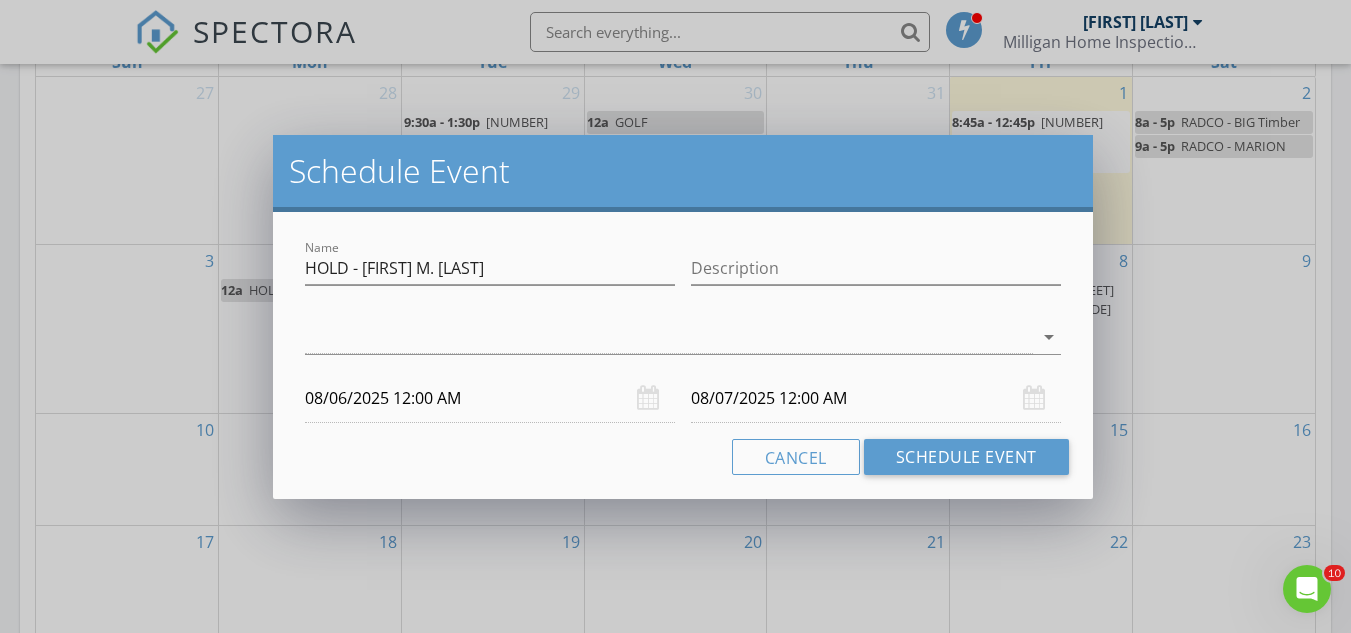 click on "08/07/2025 12:00 AM" at bounding box center (876, 398) 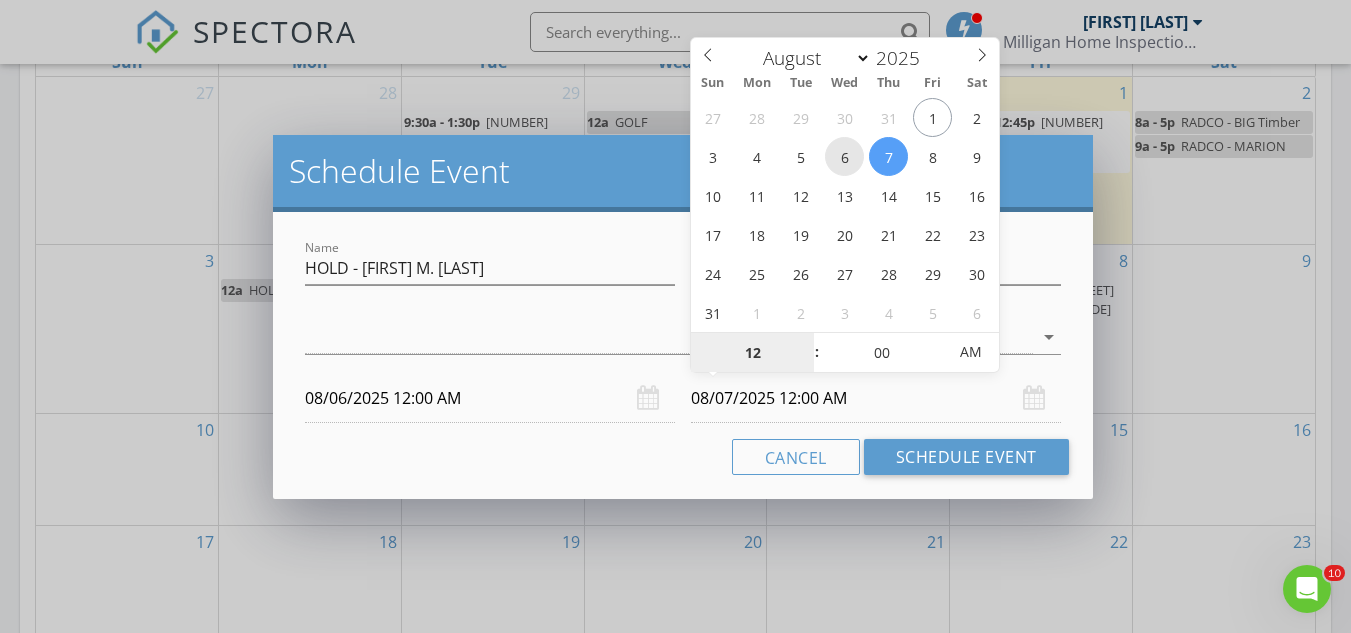 type on "08/06/2025 12:00 AM" 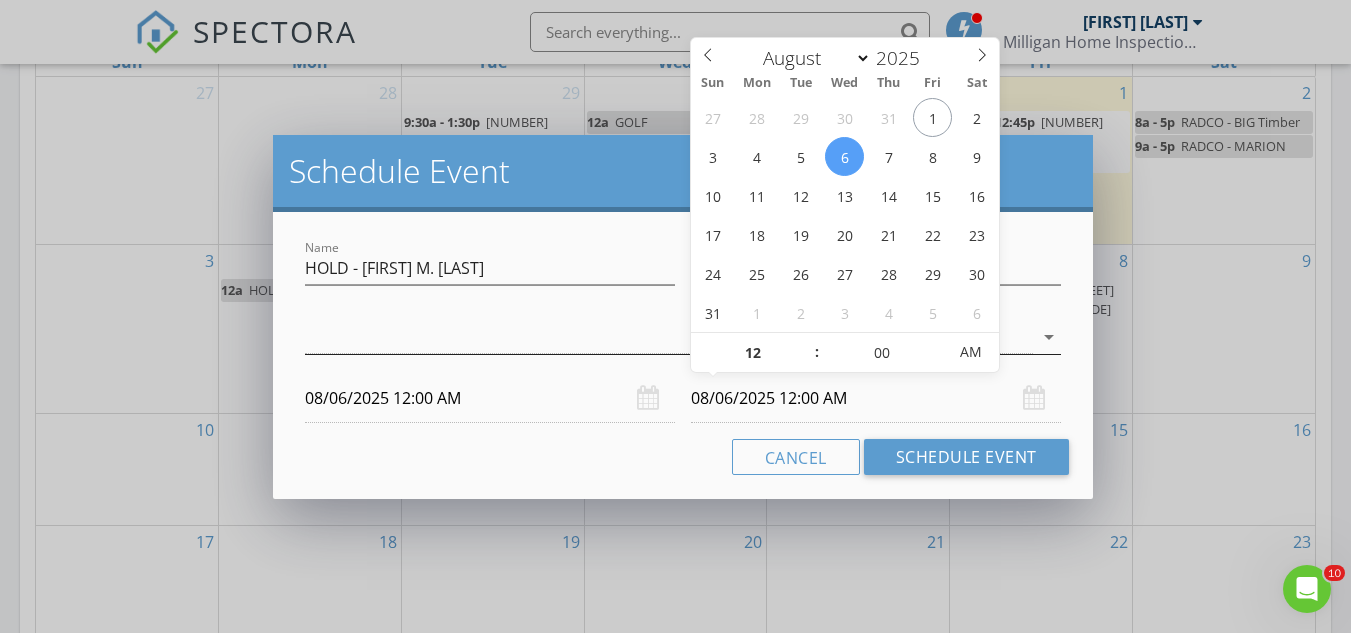 click at bounding box center (669, 337) 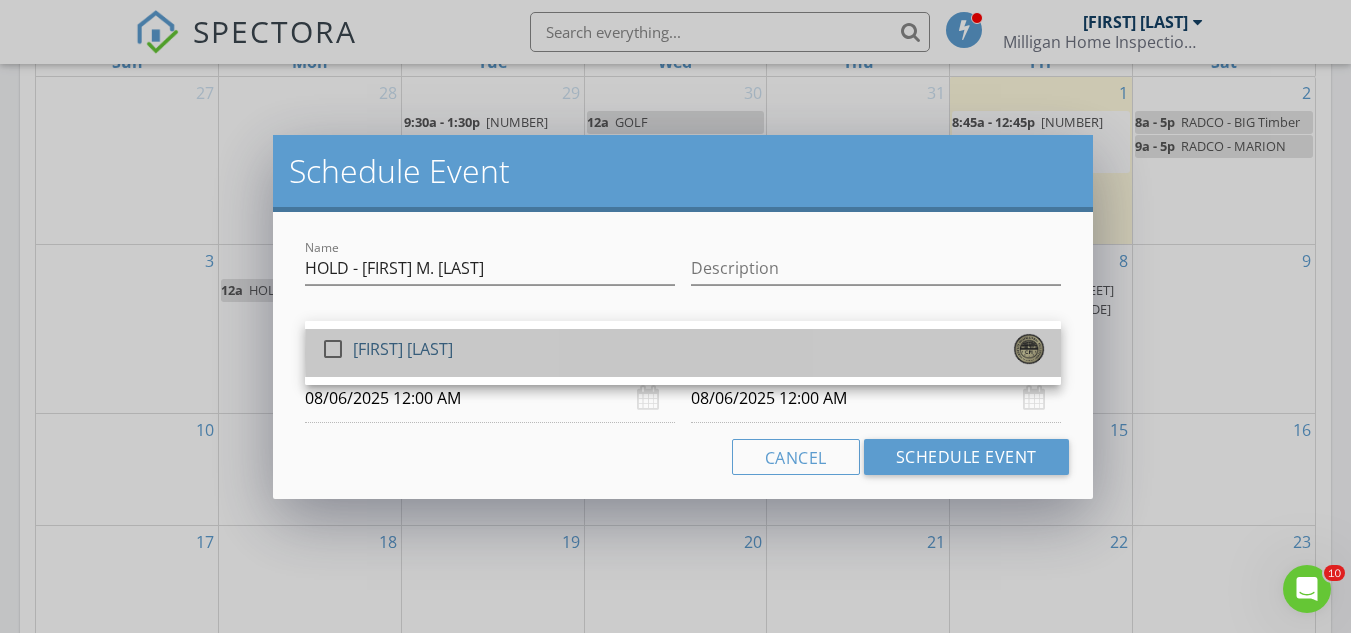 click on "check_box_outline_blank   [FIRST] [LAST]" at bounding box center (683, 353) 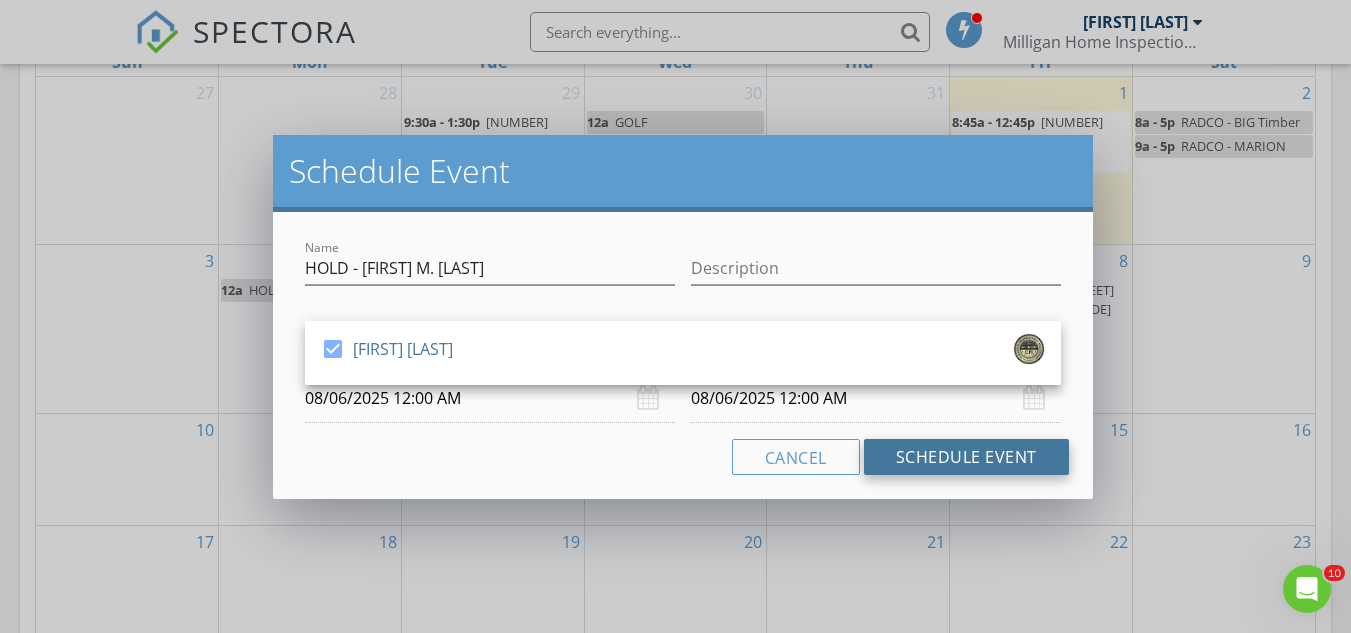 click on "Schedule Event" at bounding box center (966, 457) 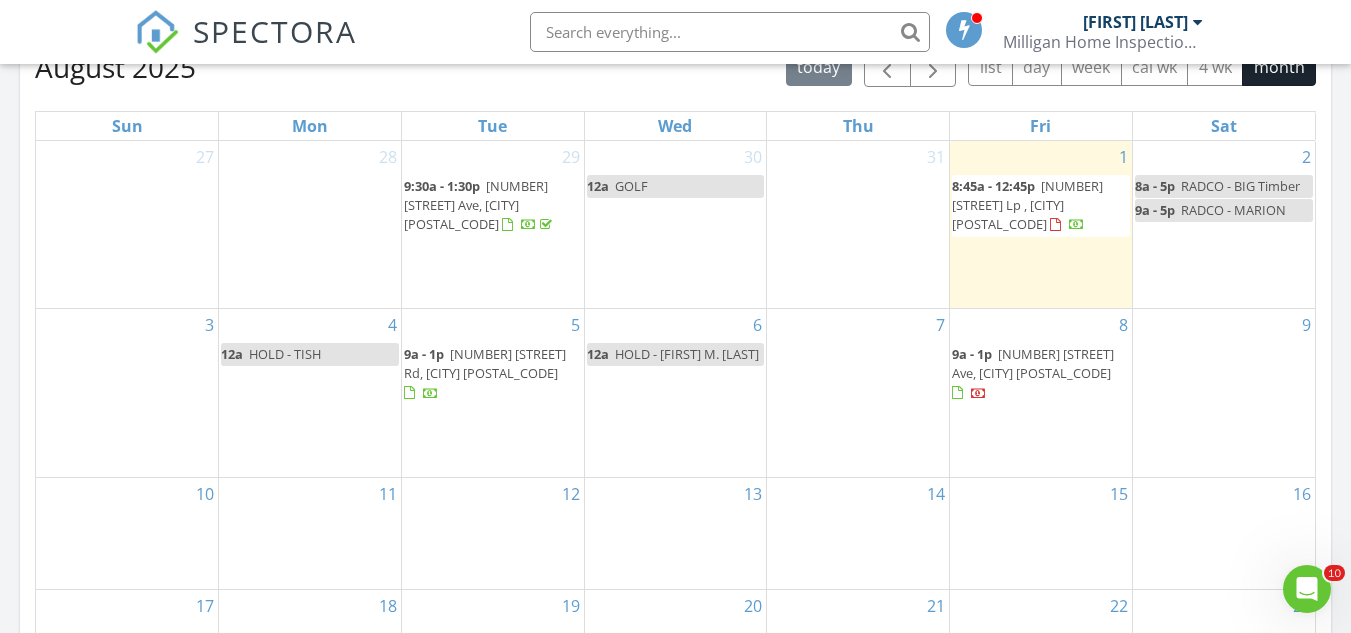 scroll, scrollTop: 894, scrollLeft: 0, axis: vertical 